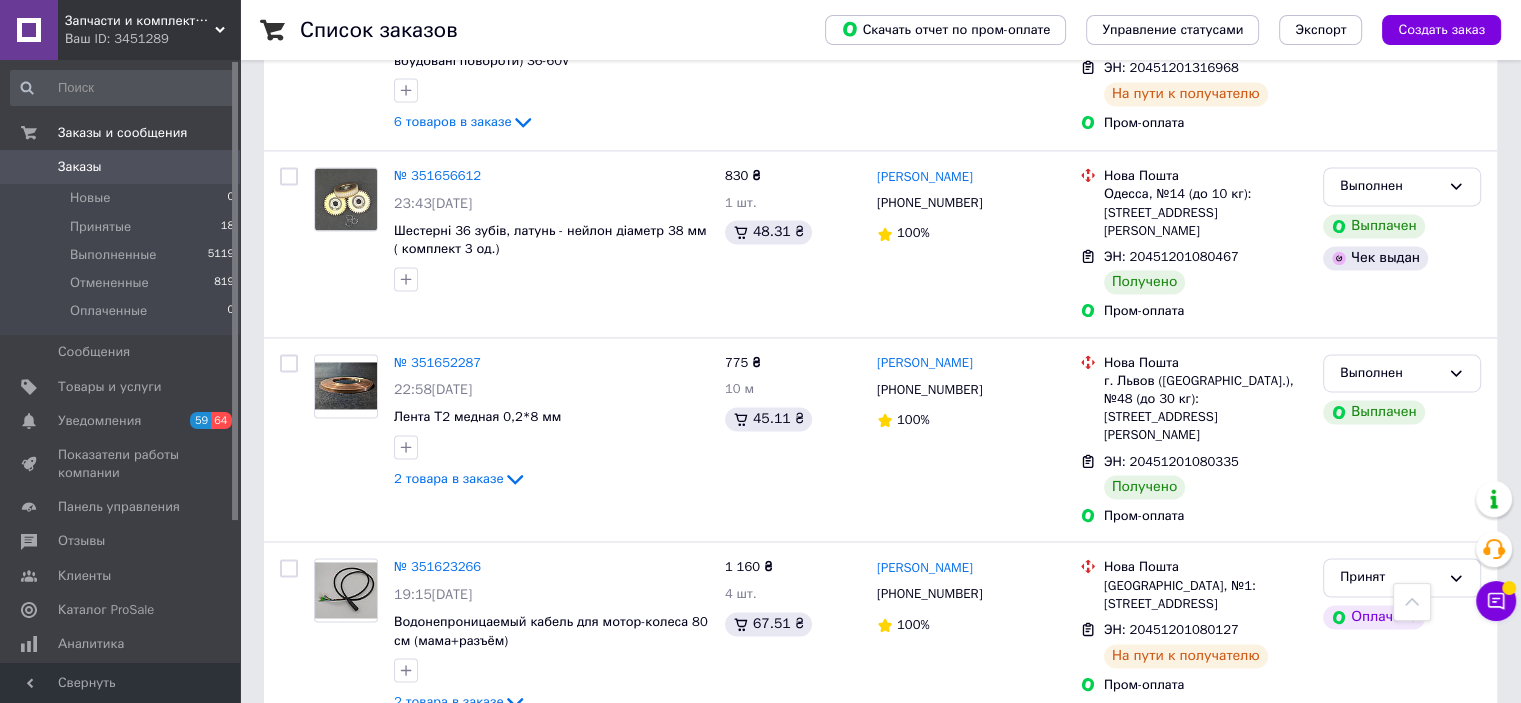 scroll, scrollTop: 3000, scrollLeft: 0, axis: vertical 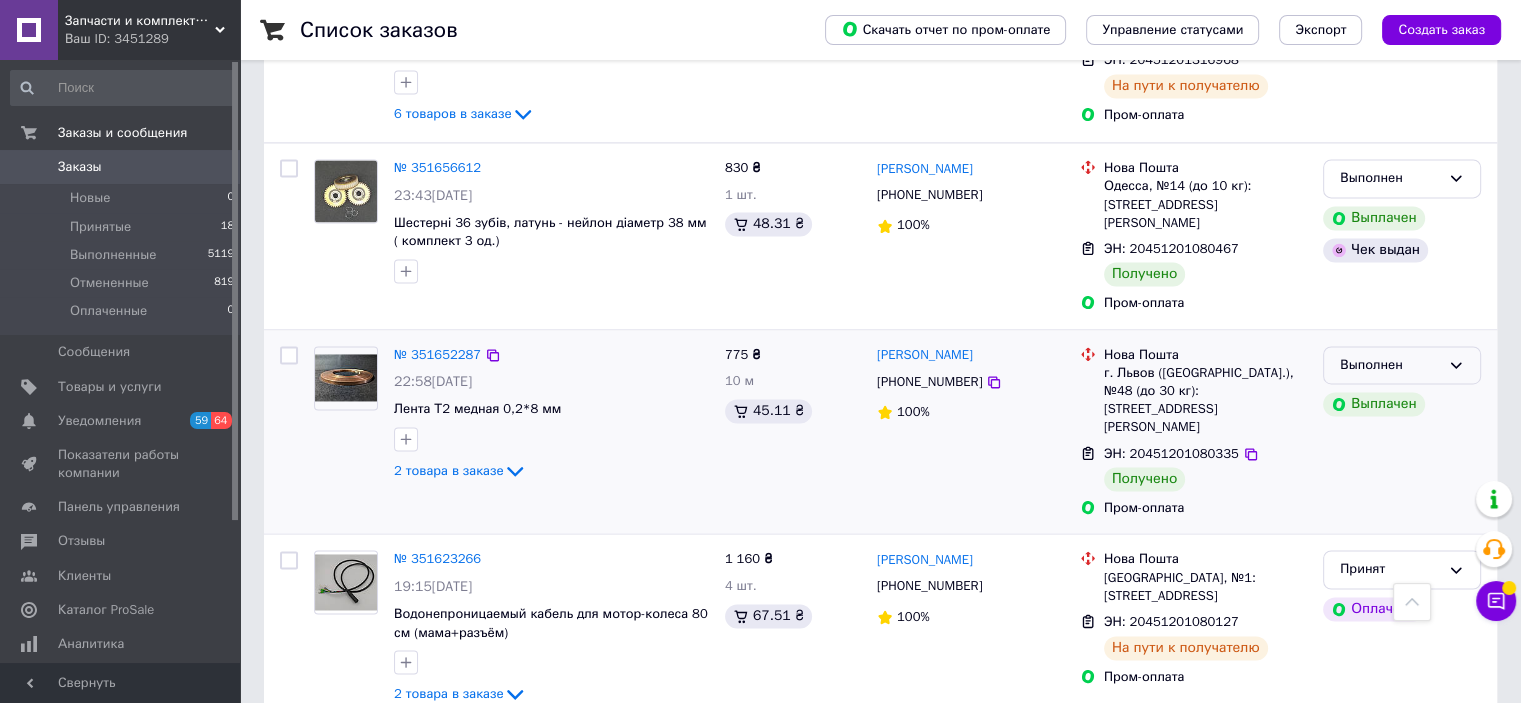 click 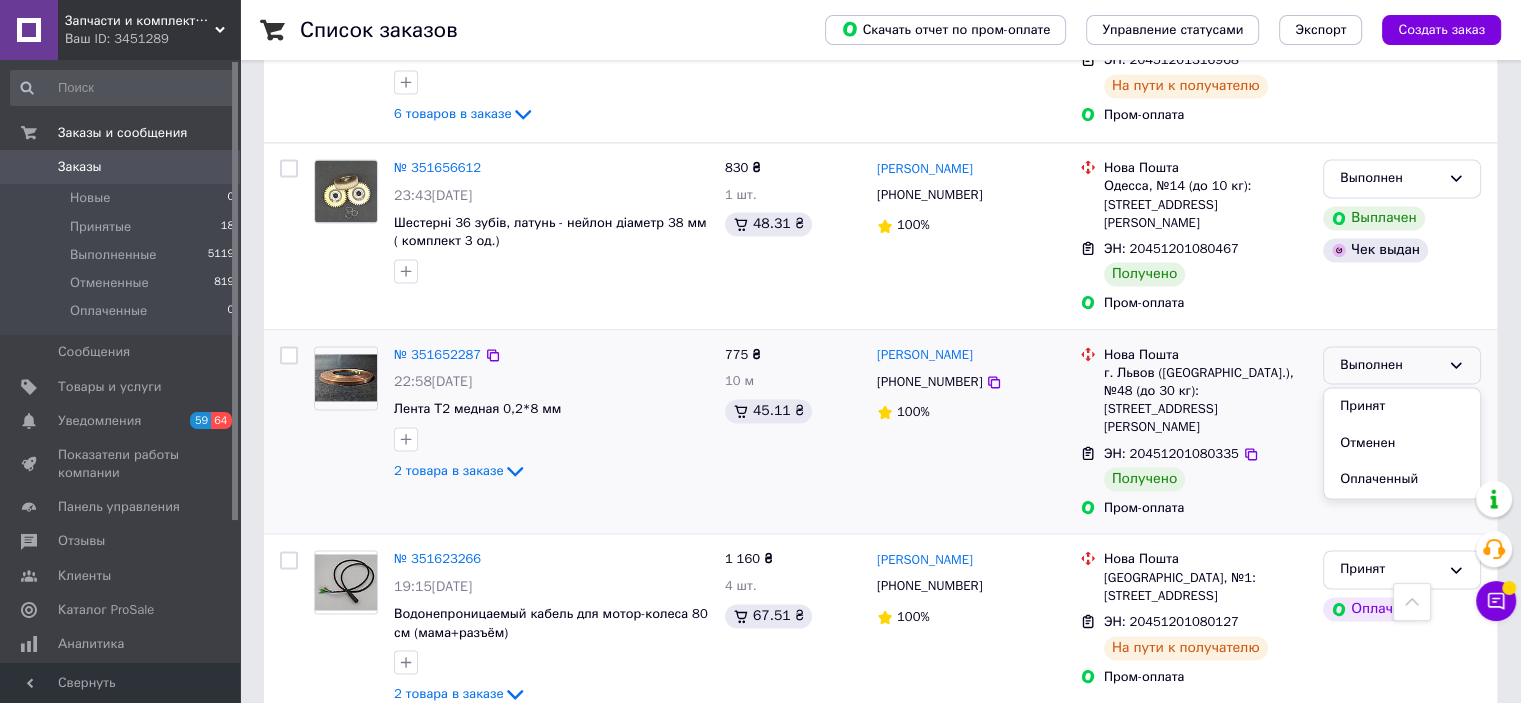 drag, startPoint x: 936, startPoint y: 367, endPoint x: 736, endPoint y: 303, distance: 209.99048 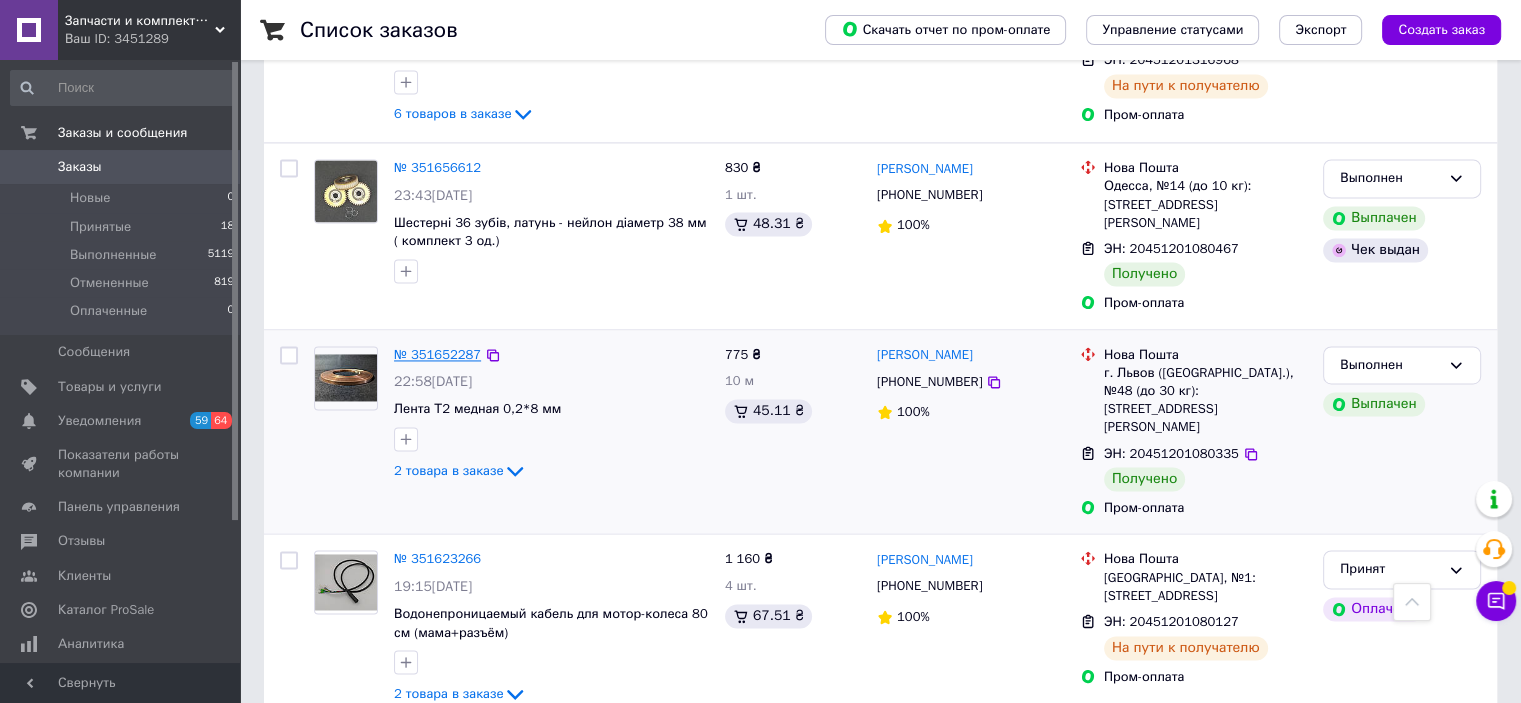 click on "№ 351652287" at bounding box center (437, 354) 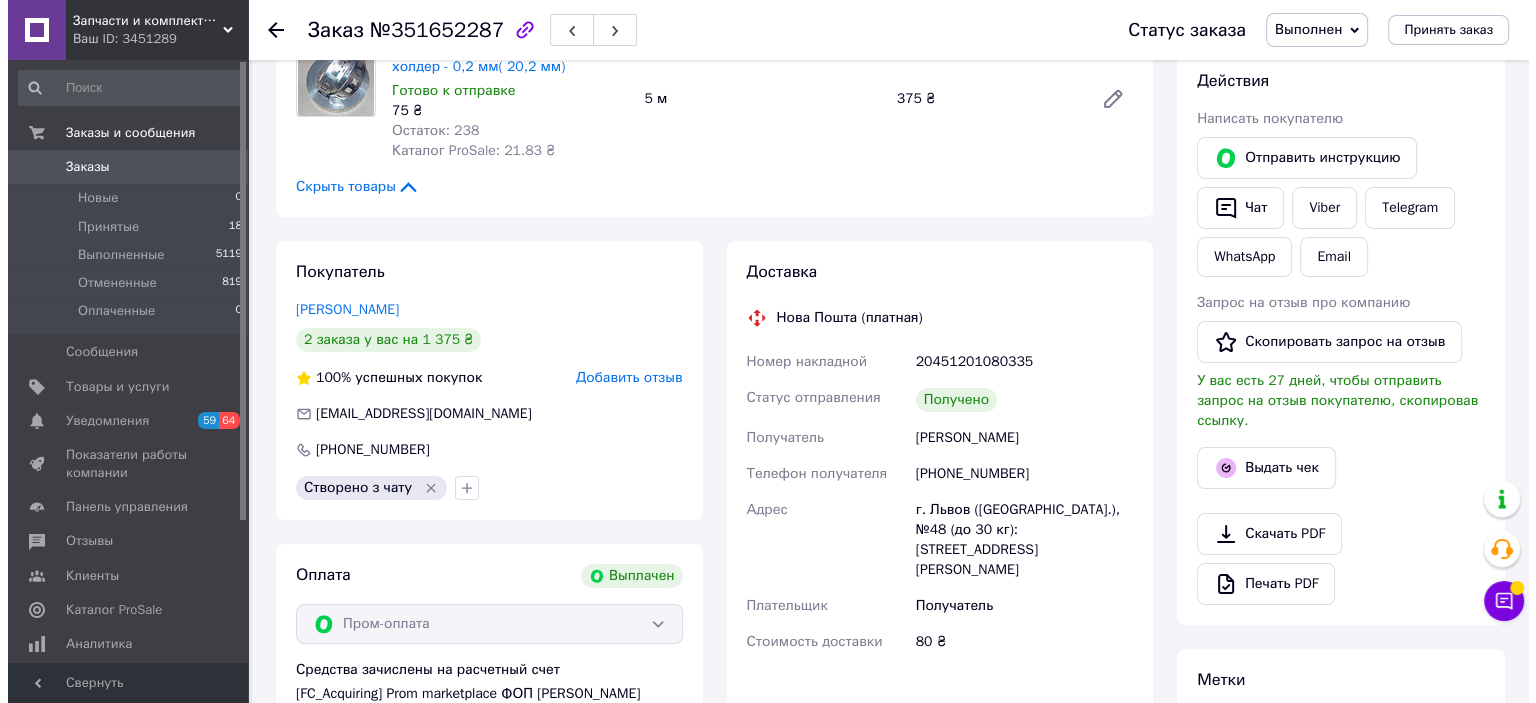 scroll, scrollTop: 400, scrollLeft: 0, axis: vertical 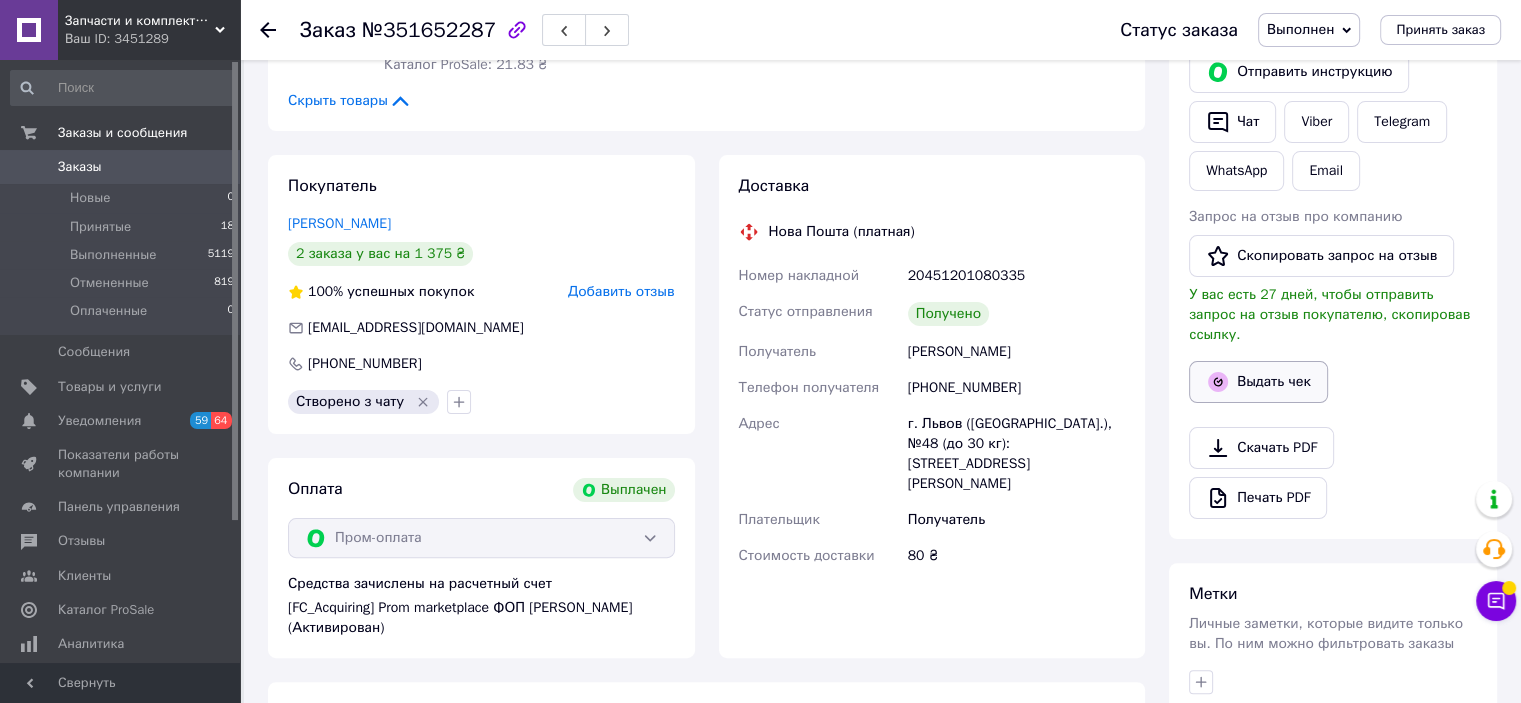 click on "Выдать чек" at bounding box center (1258, 382) 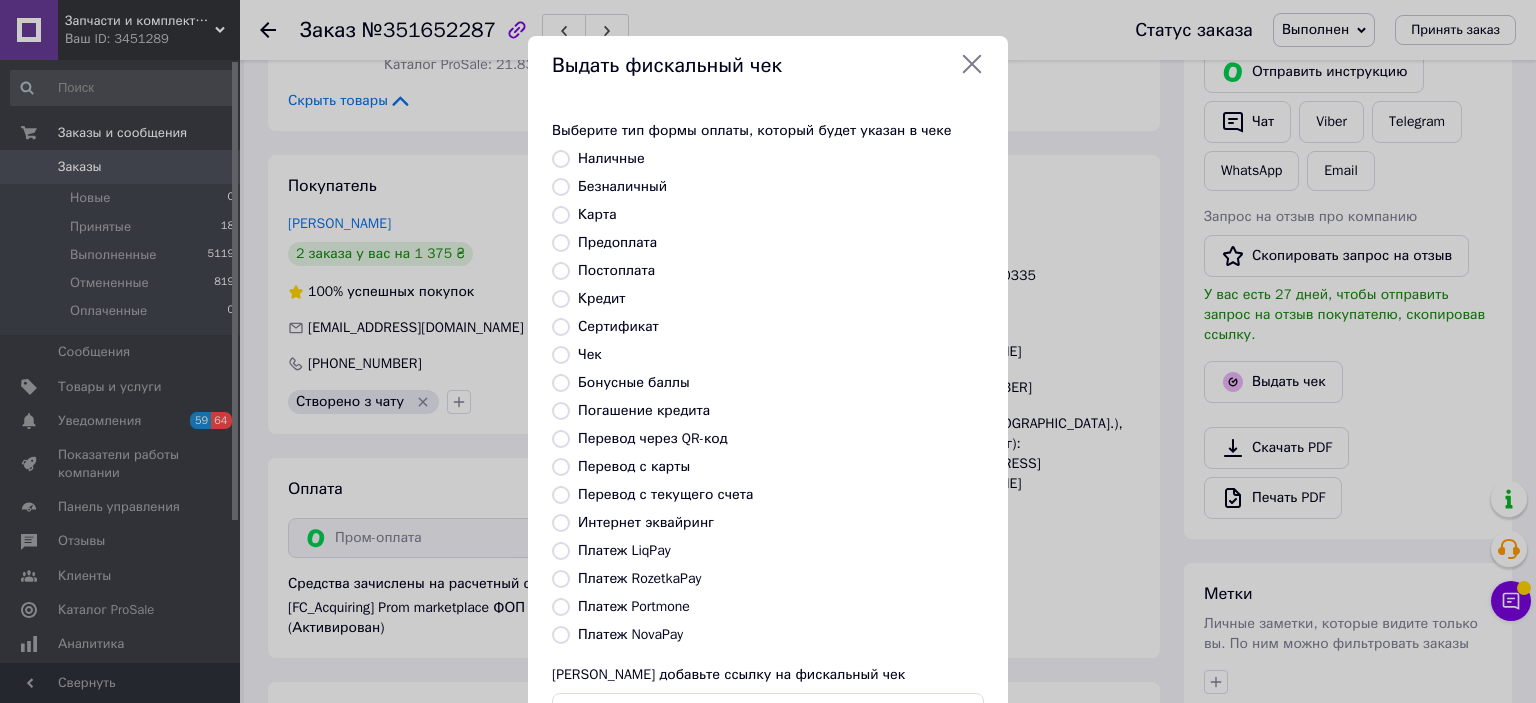 click on "Безналичный" at bounding box center (622, 186) 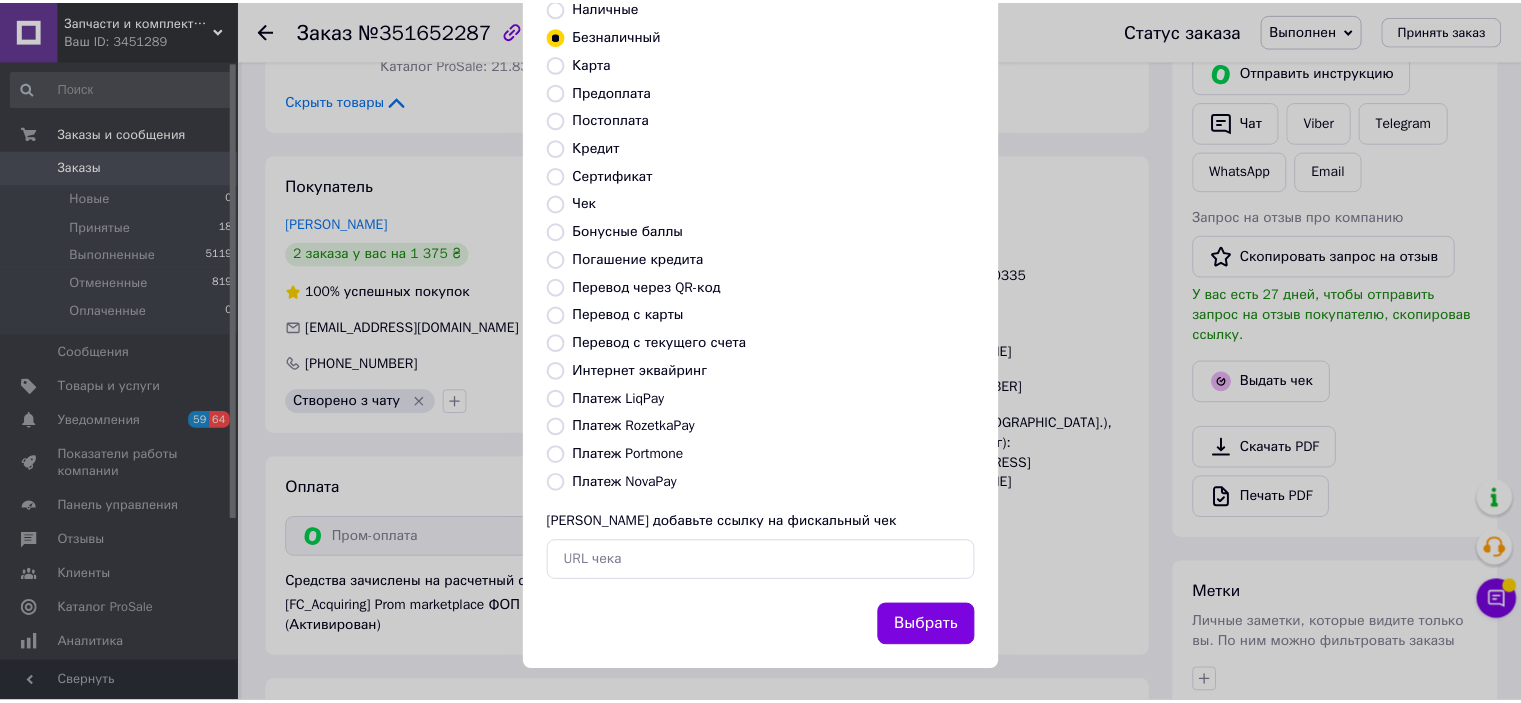 scroll, scrollTop: 155, scrollLeft: 0, axis: vertical 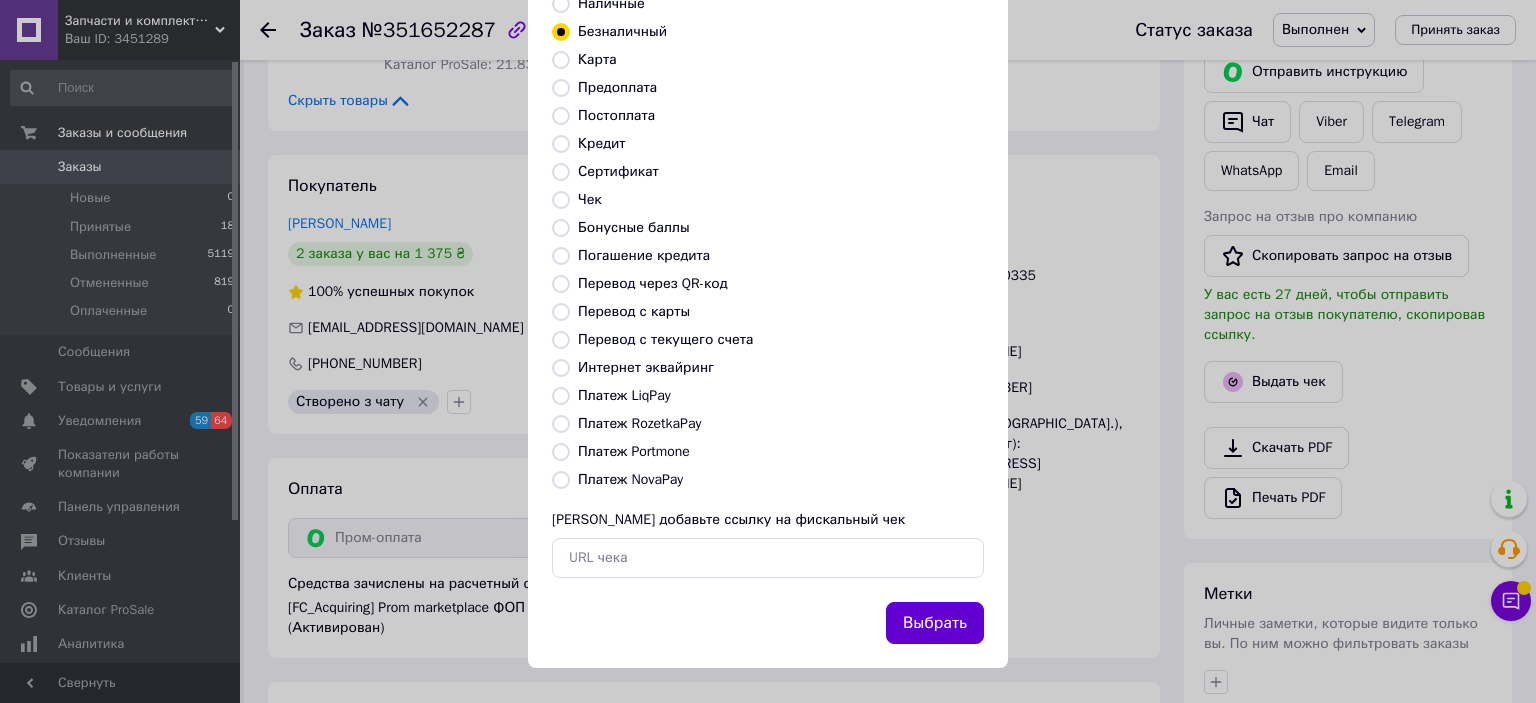 click on "Выбрать" at bounding box center [935, 623] 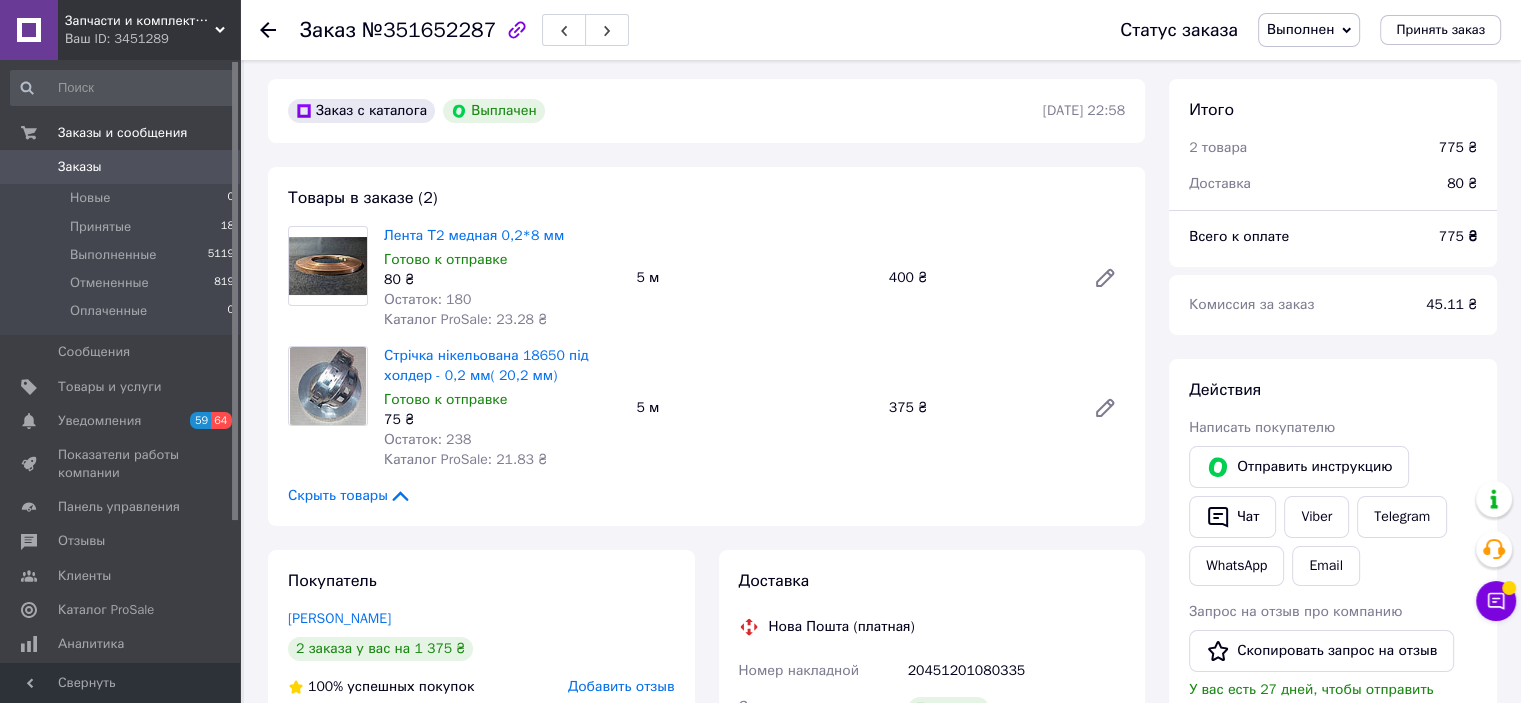 scroll, scrollTop: 0, scrollLeft: 0, axis: both 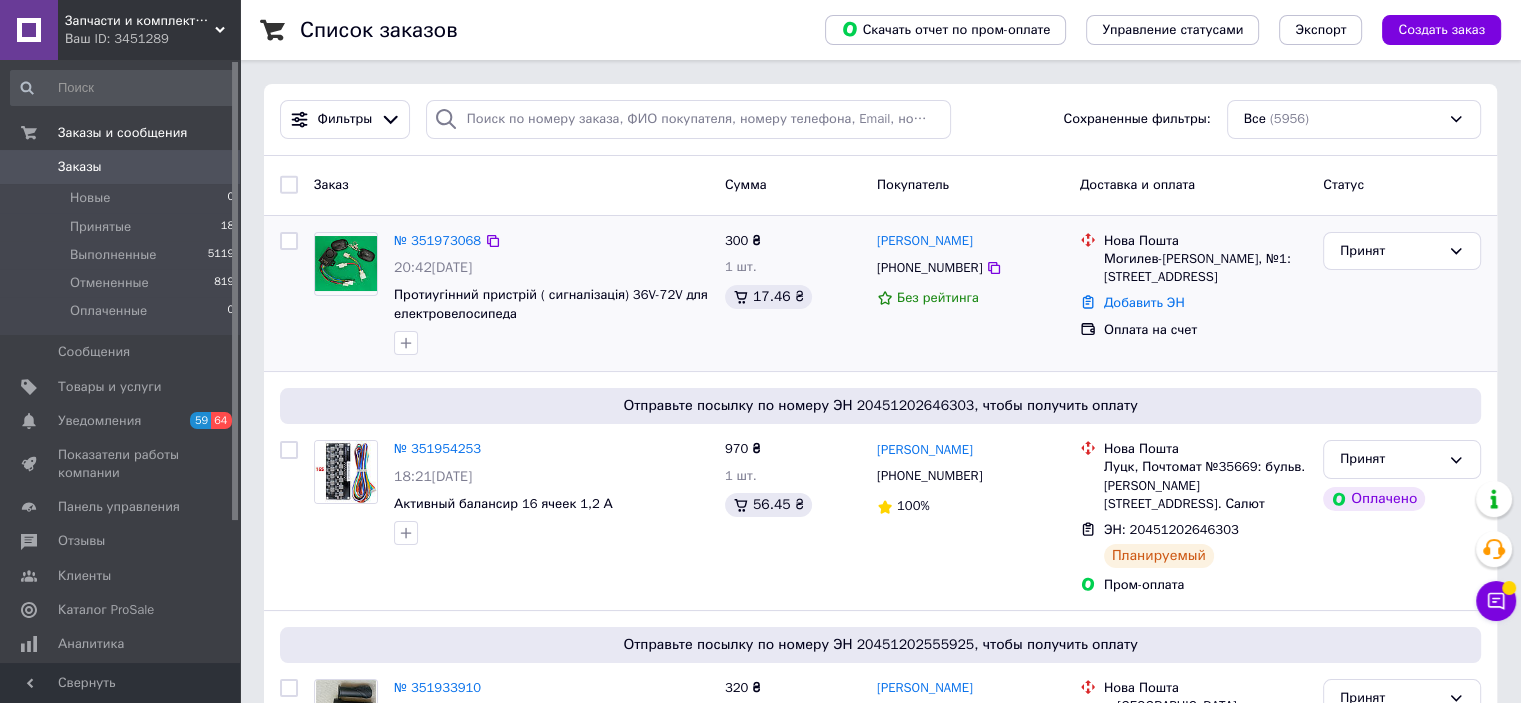 click on "300 ₴ 1 шт. 17.46 ₴" at bounding box center [793, 294] 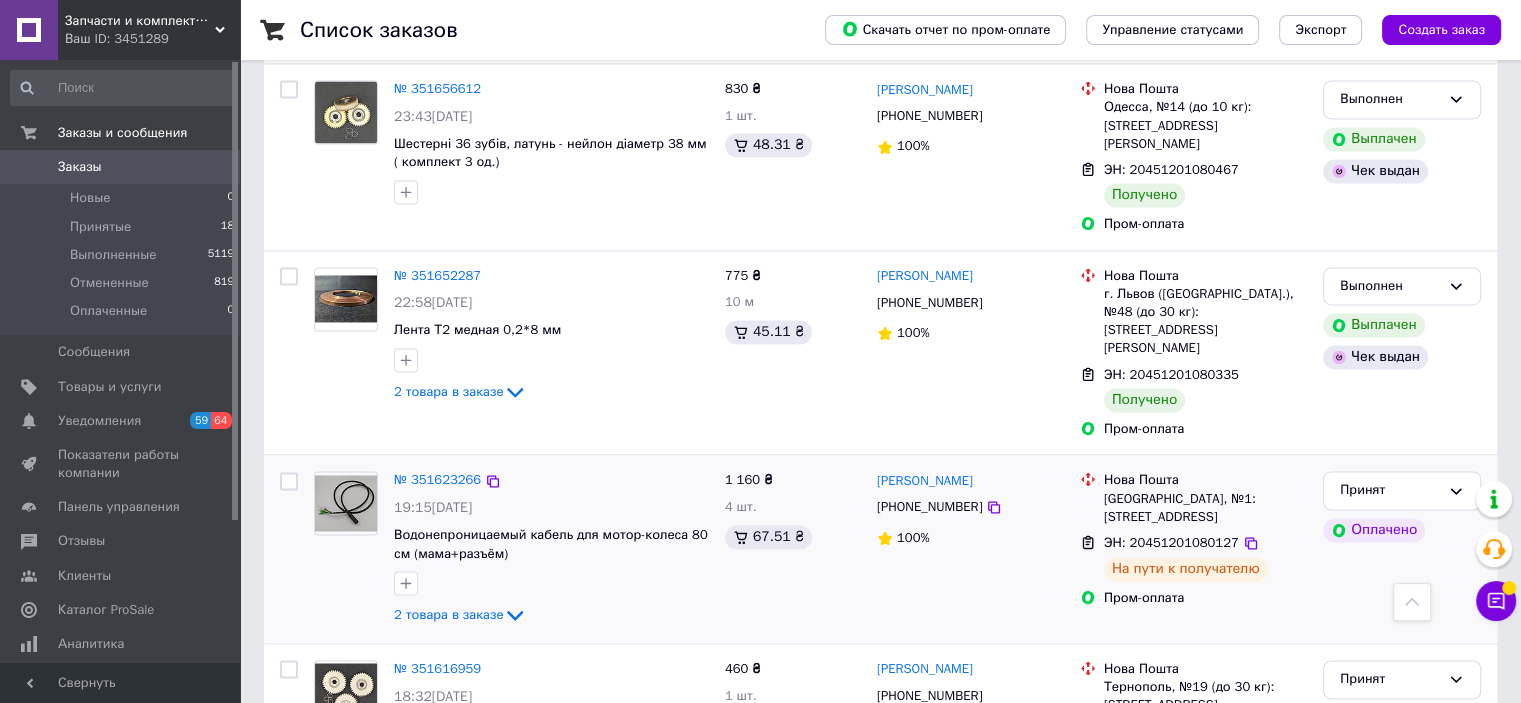 scroll, scrollTop: 3044, scrollLeft: 0, axis: vertical 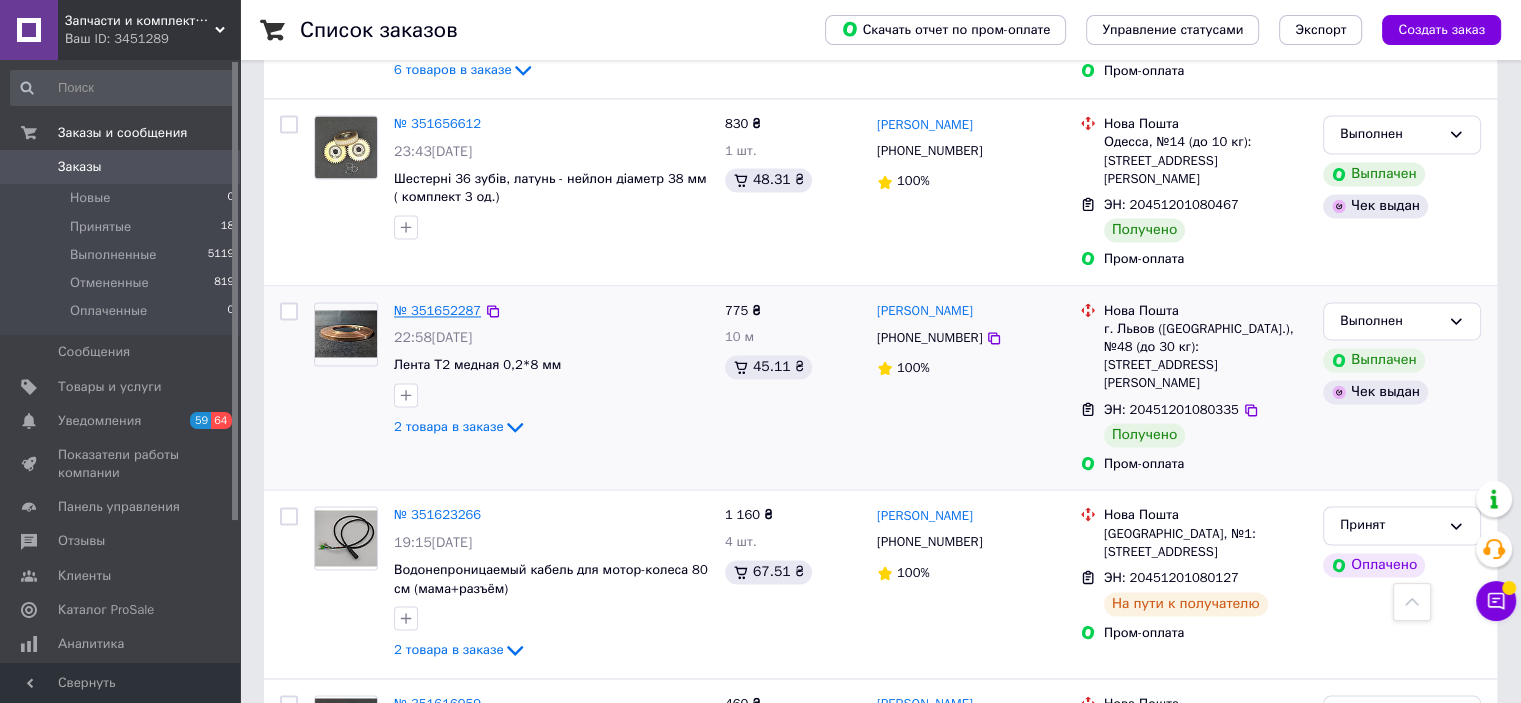 click on "№ 351652287" at bounding box center (437, 310) 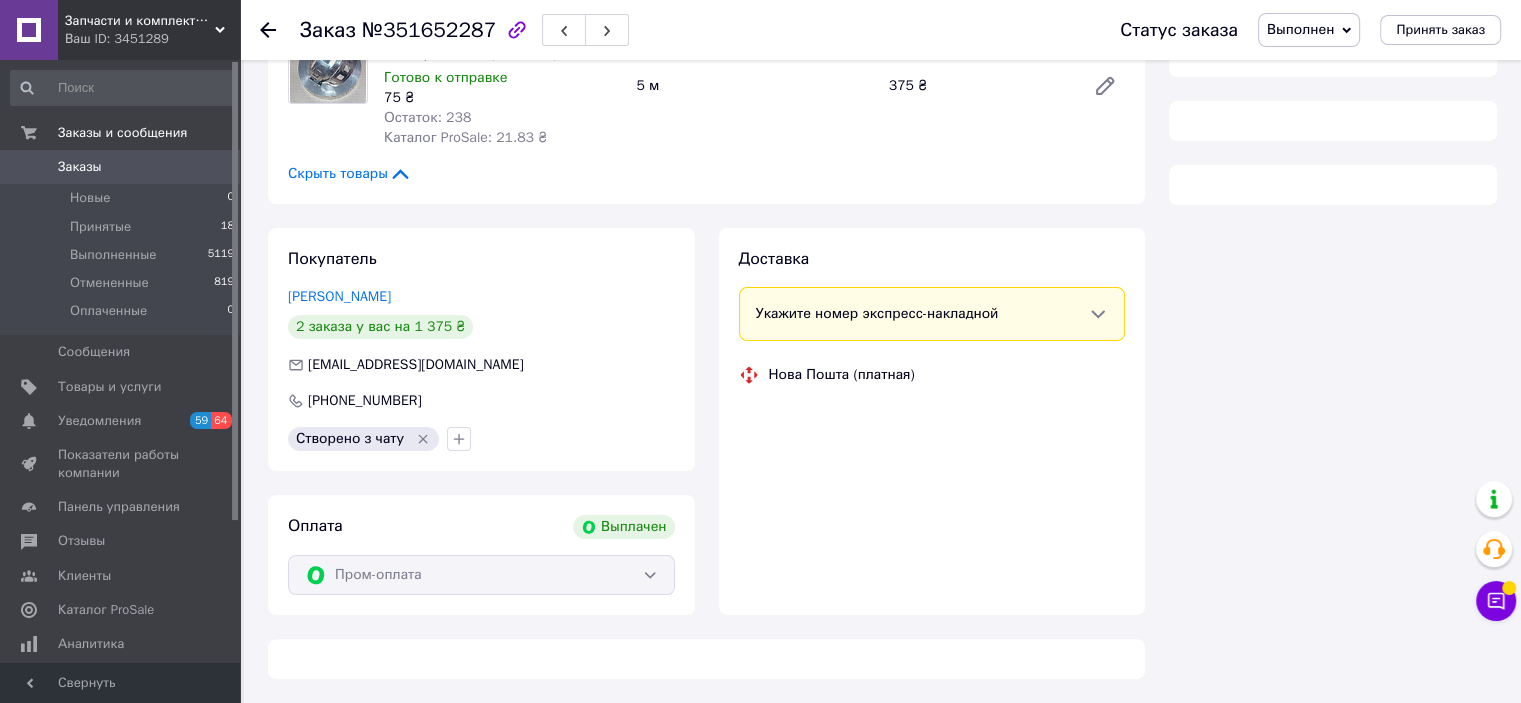 scroll, scrollTop: 1083, scrollLeft: 0, axis: vertical 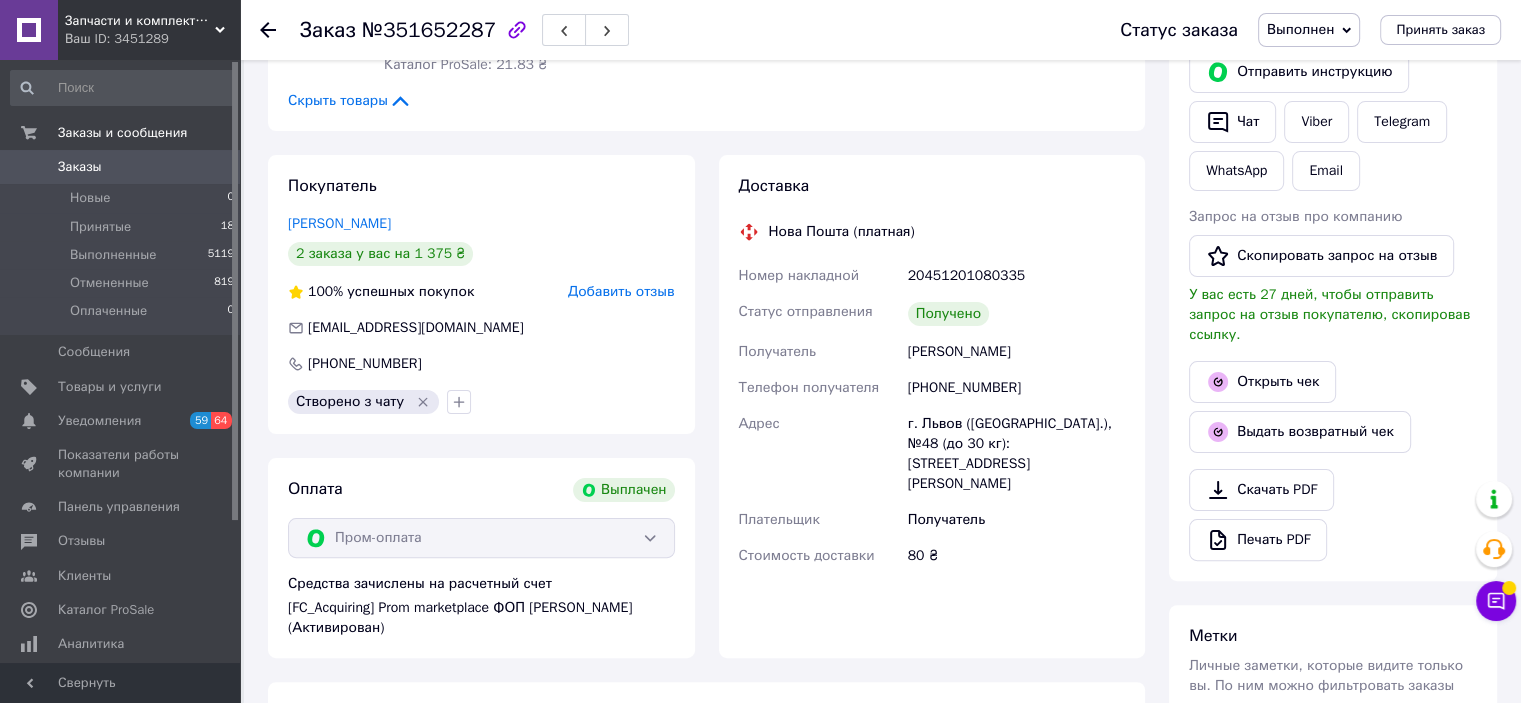 click 